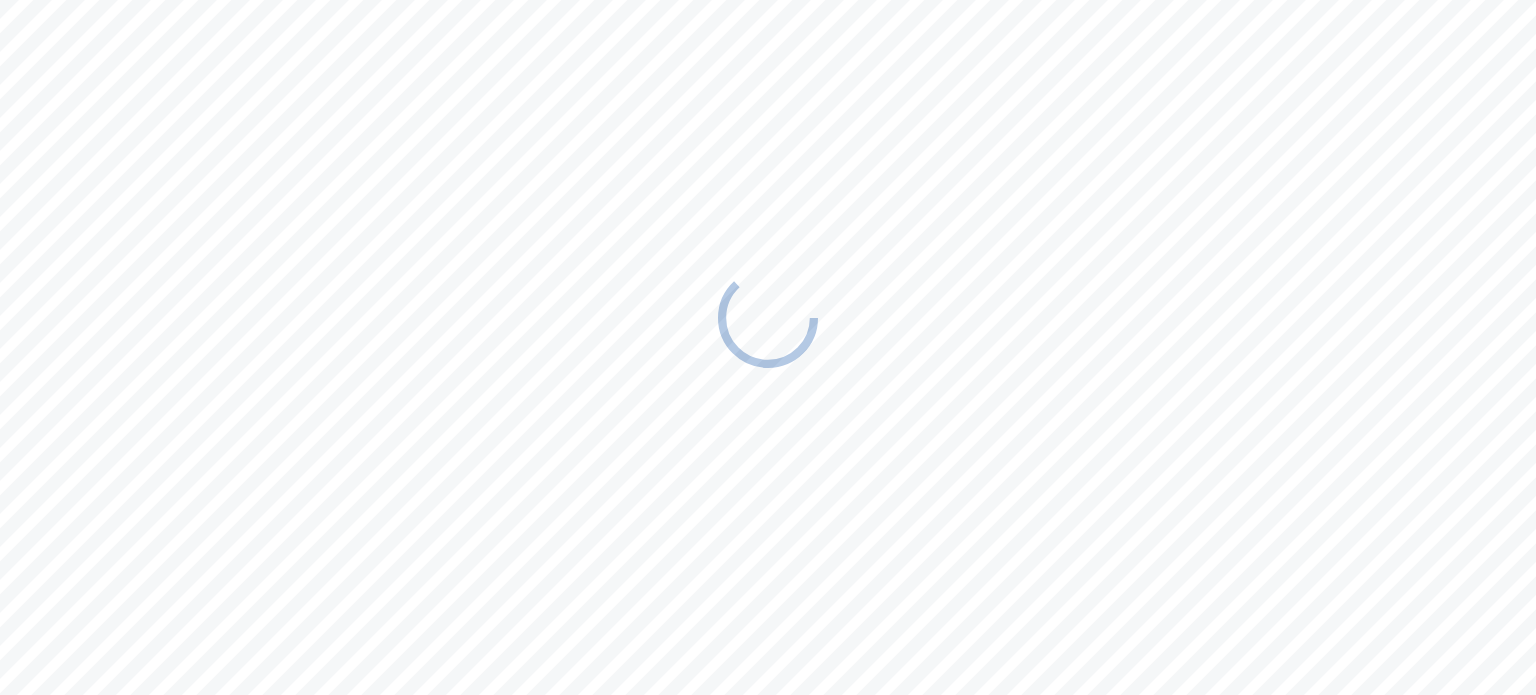 scroll, scrollTop: 0, scrollLeft: 0, axis: both 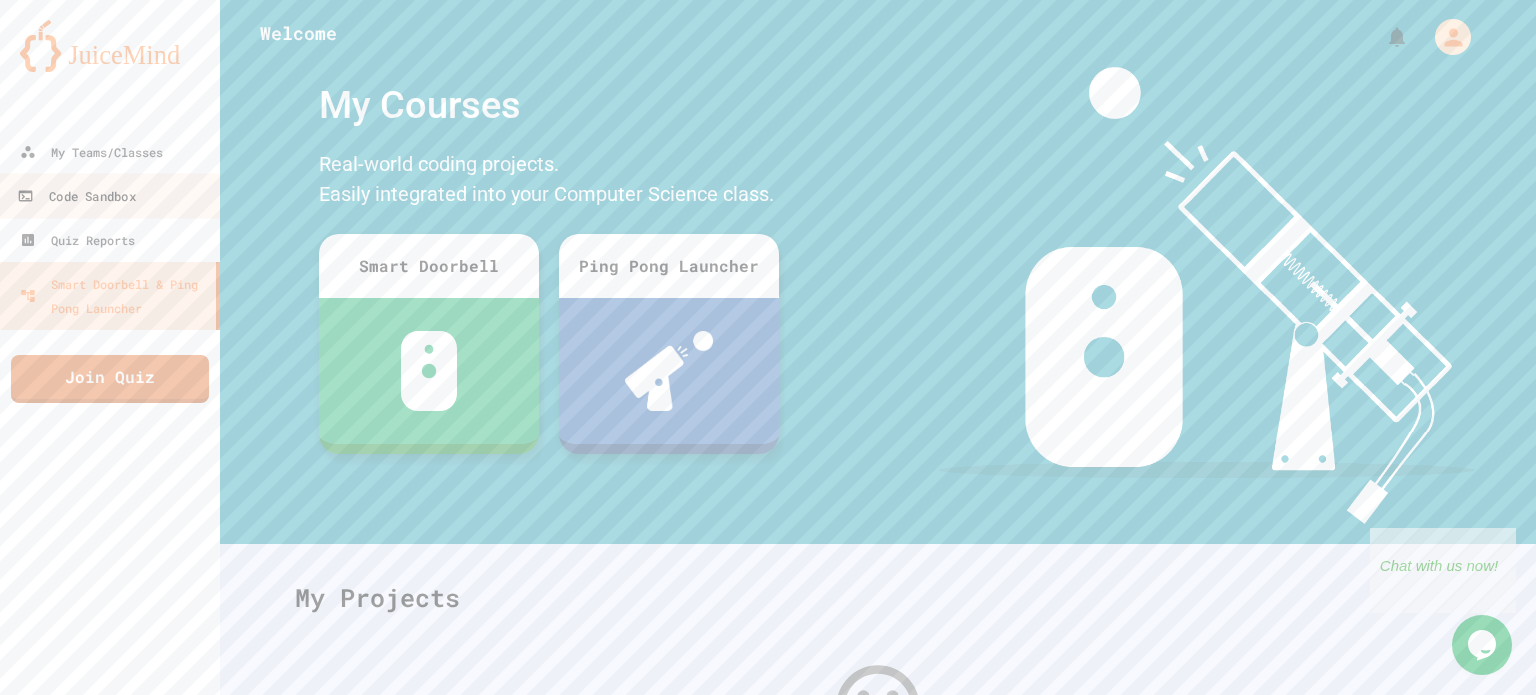 click on "Code Sandbox" at bounding box center (76, 196) 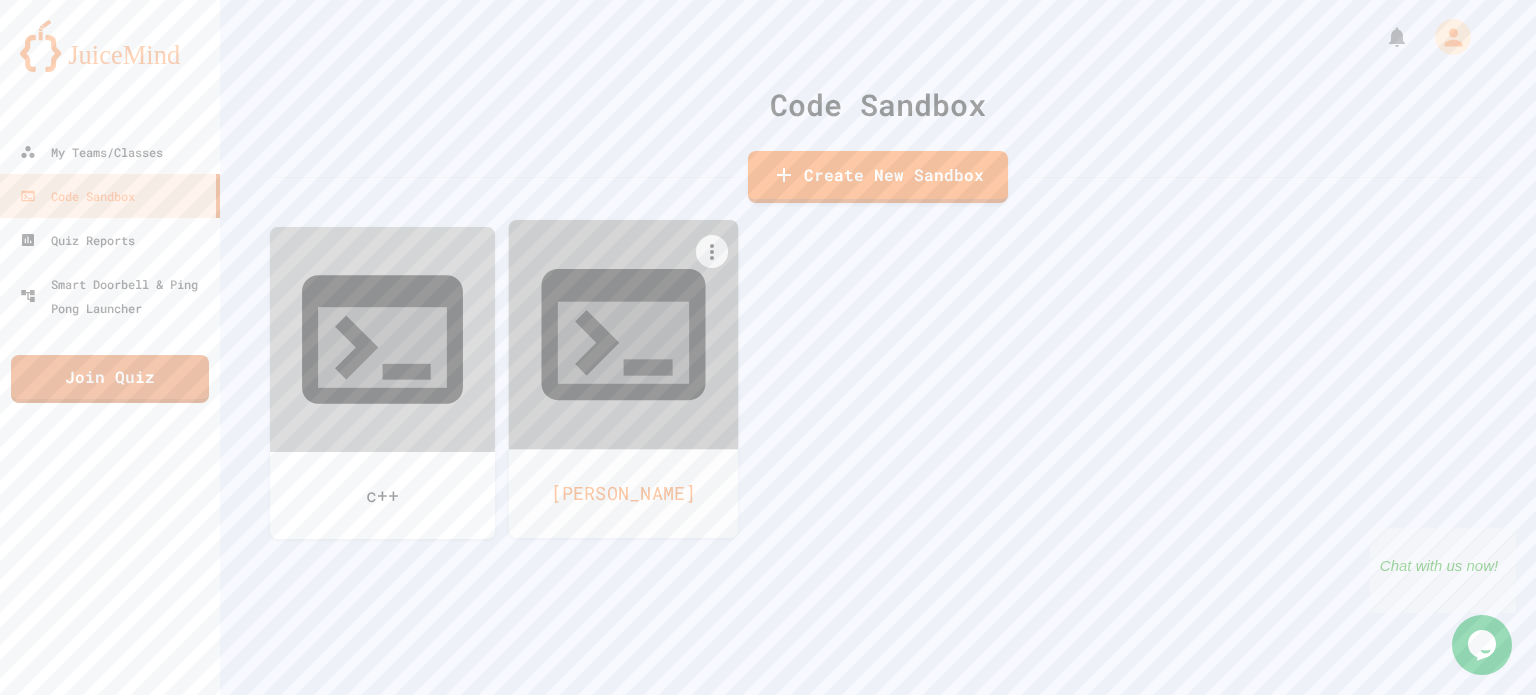 click at bounding box center [624, 335] 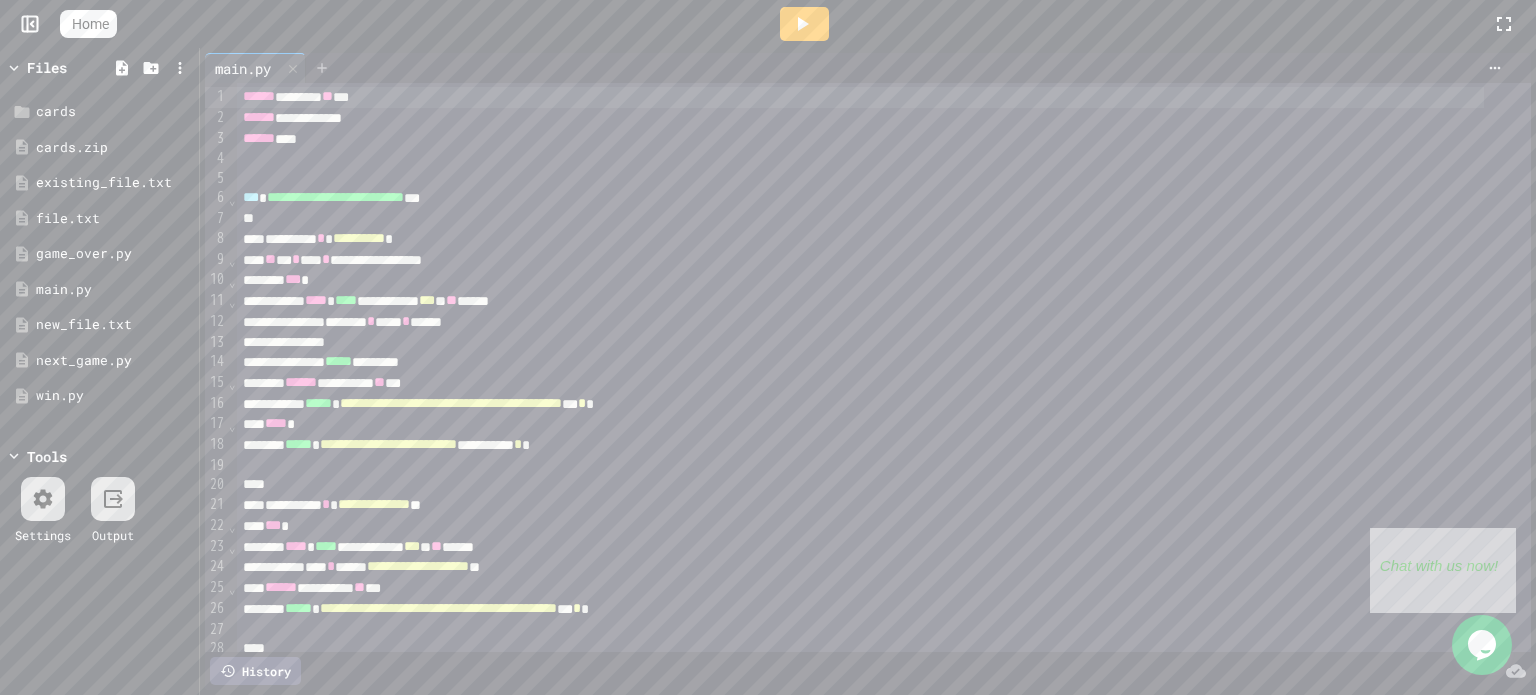 click at bounding box center (322, 68) 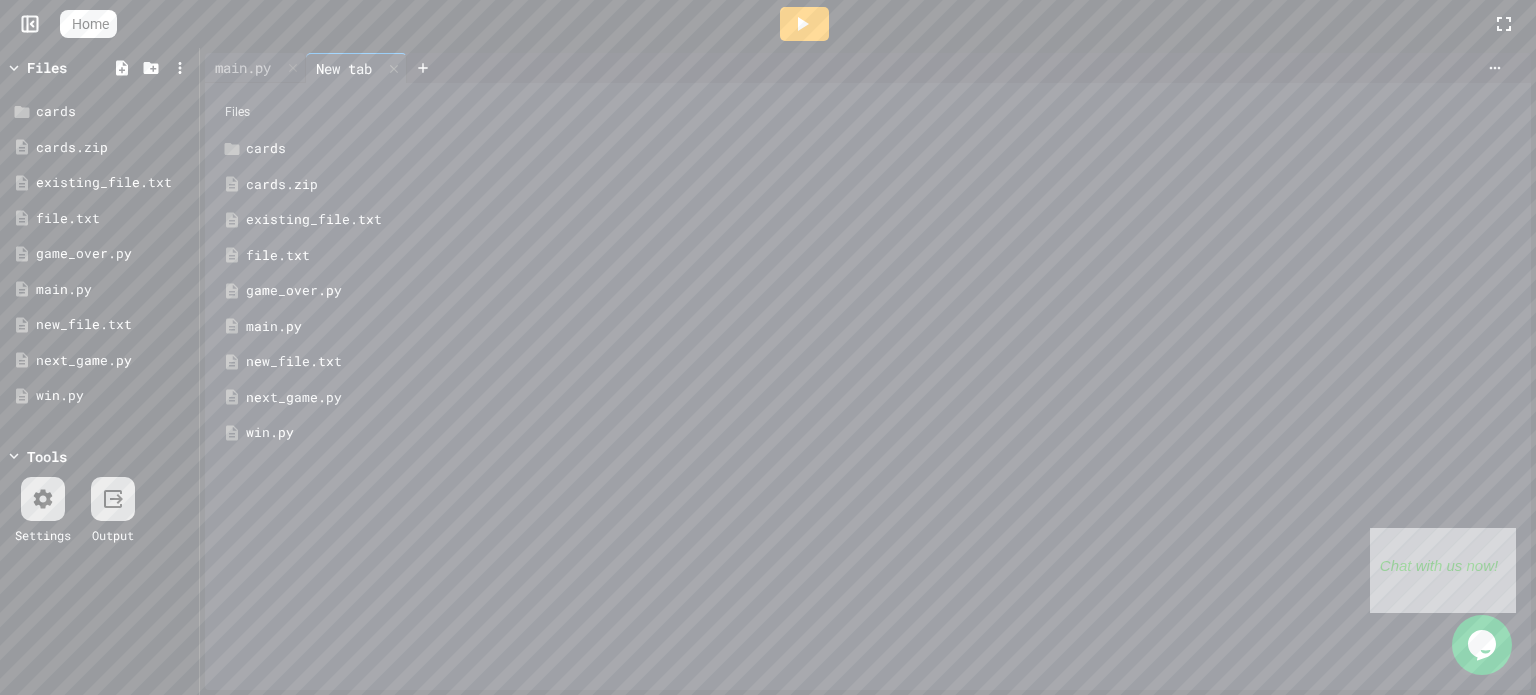 click on "next_game.py" at bounding box center (882, 398) 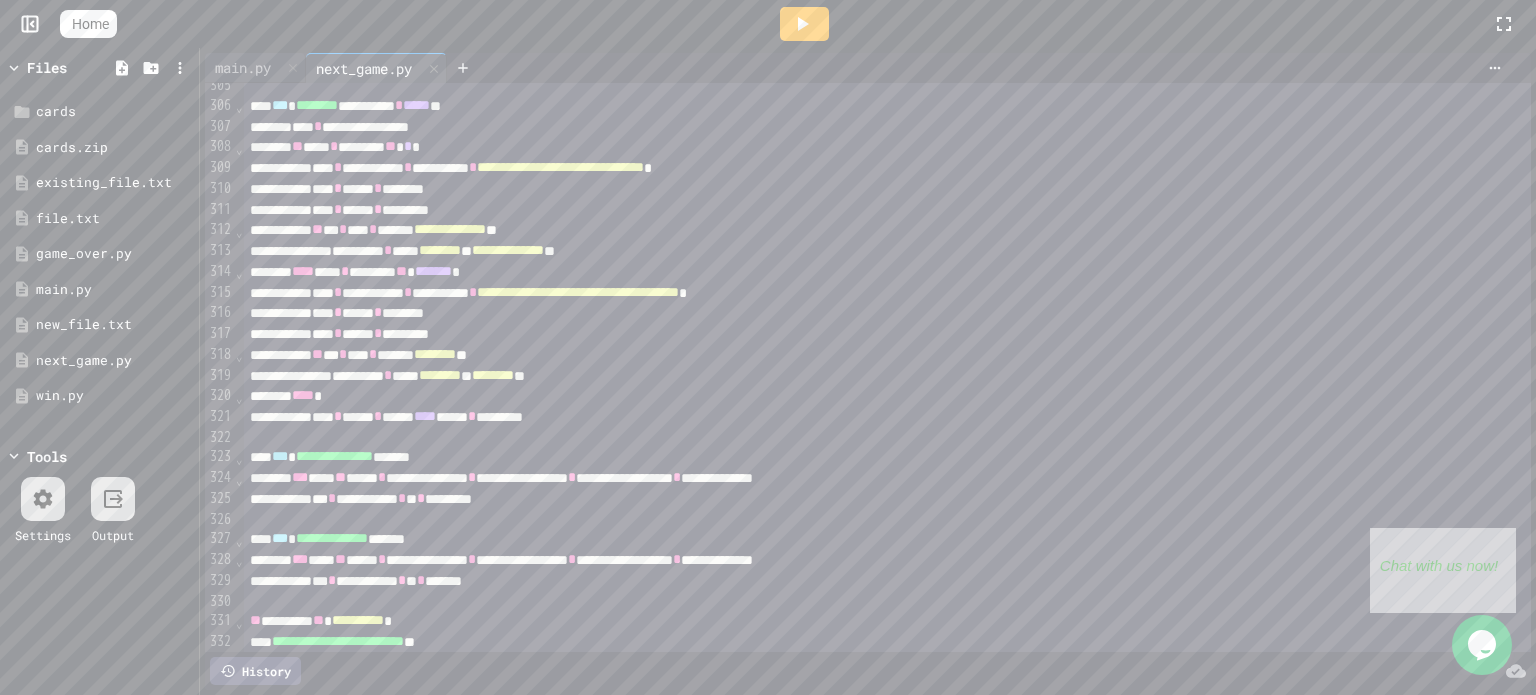 scroll, scrollTop: 6380, scrollLeft: 0, axis: vertical 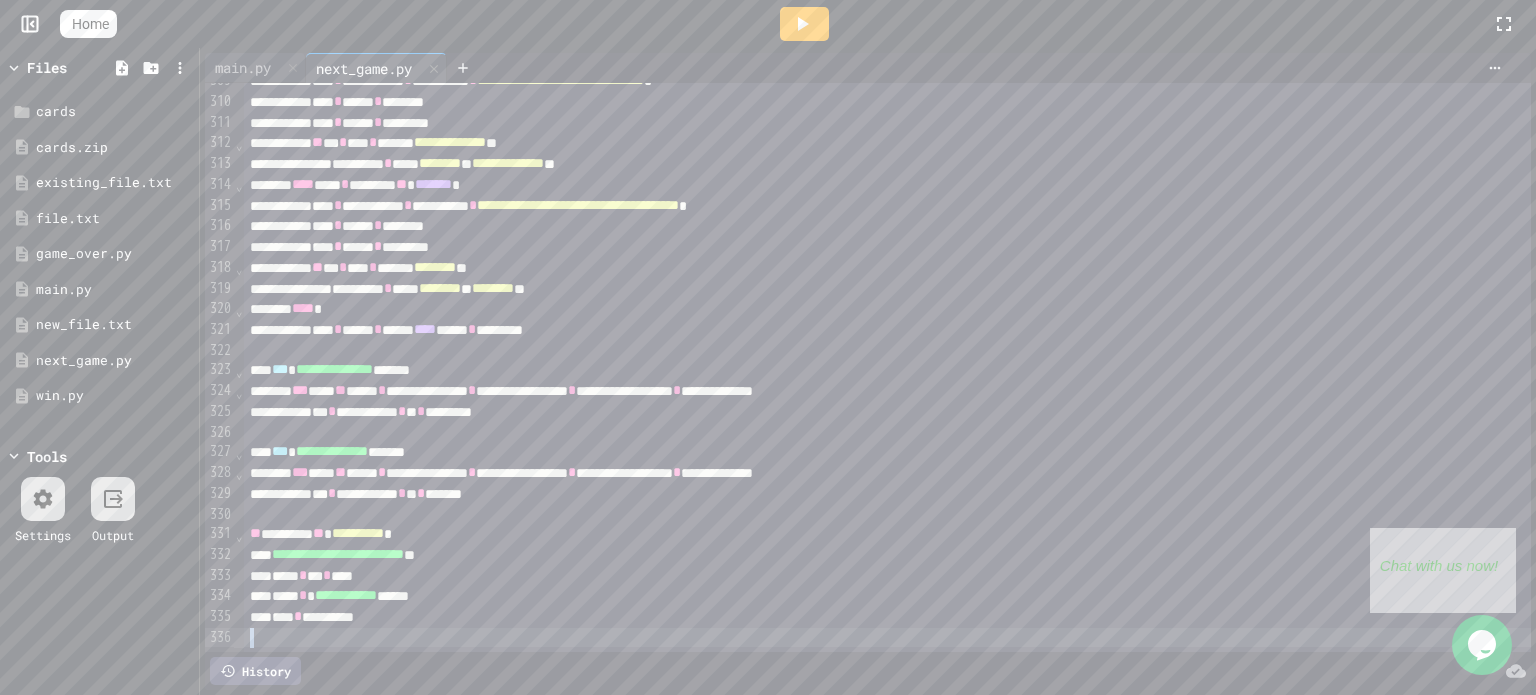 click on "**********" at bounding box center (887, -2808) 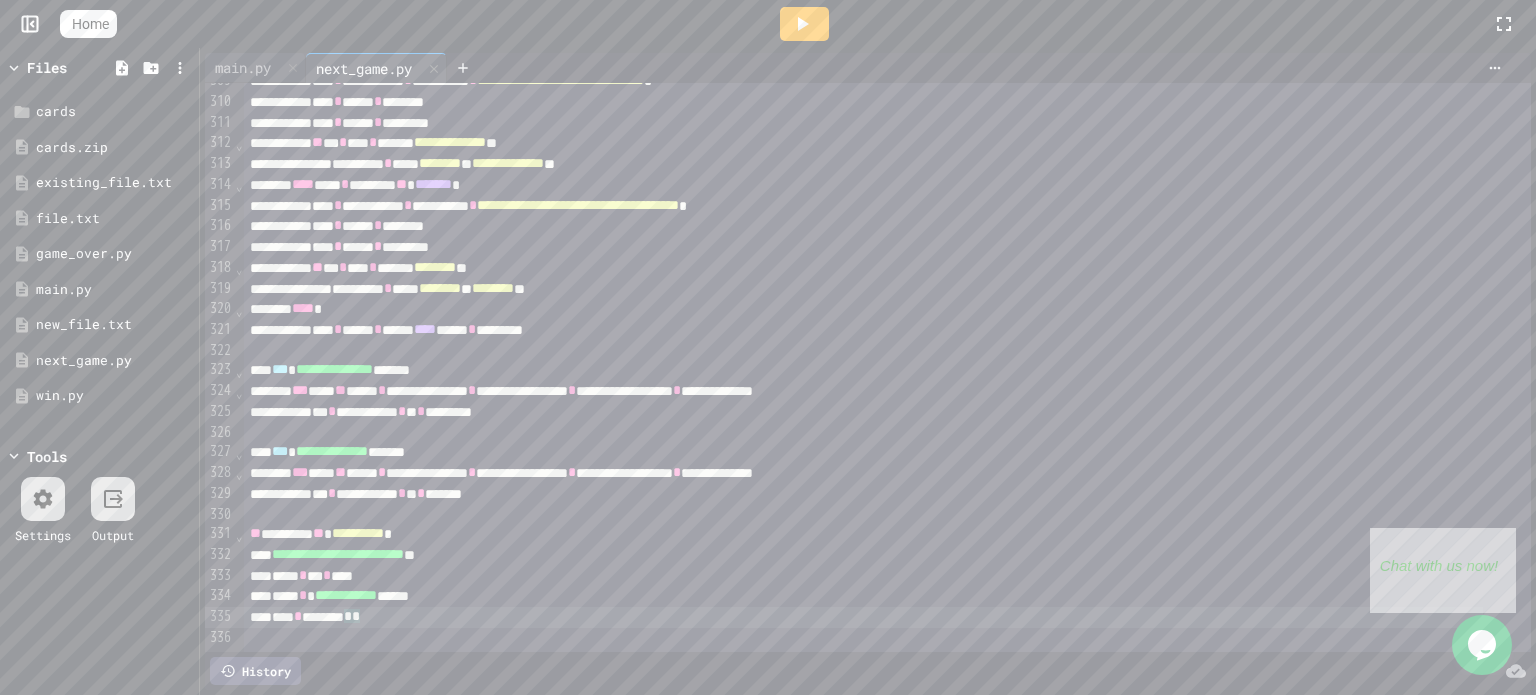 click on "**** * ******** * *" at bounding box center [863, 617] 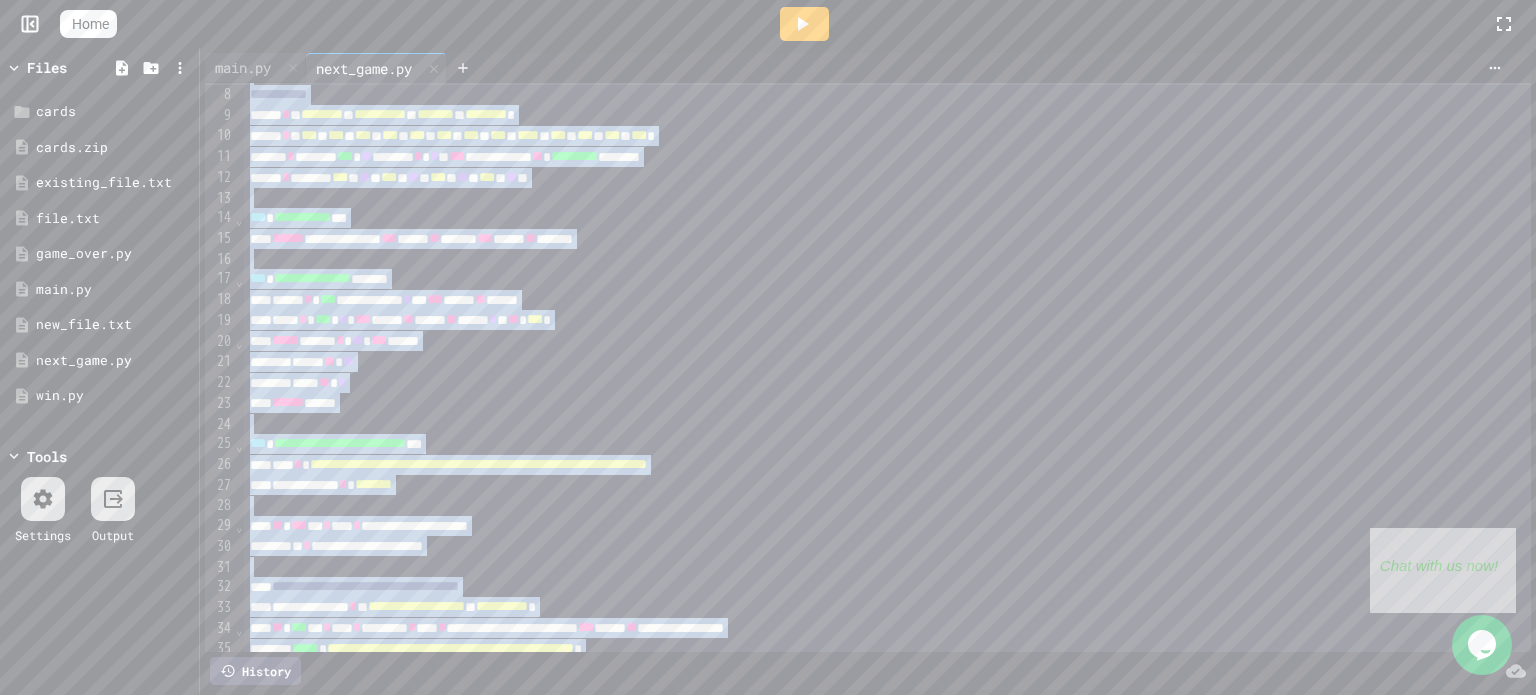 scroll, scrollTop: 0, scrollLeft: 0, axis: both 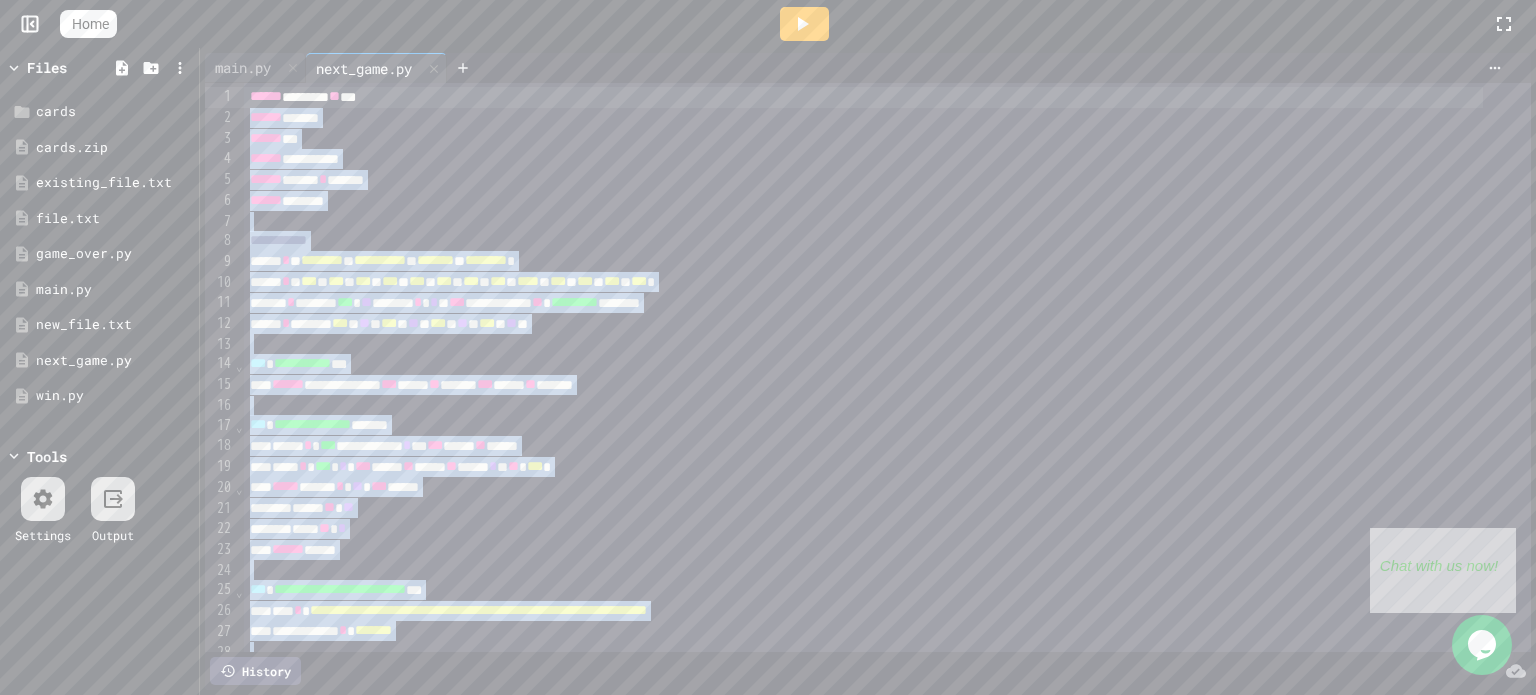 drag, startPoint x: 420, startPoint y: 586, endPoint x: 264, endPoint y: 11, distance: 595.786 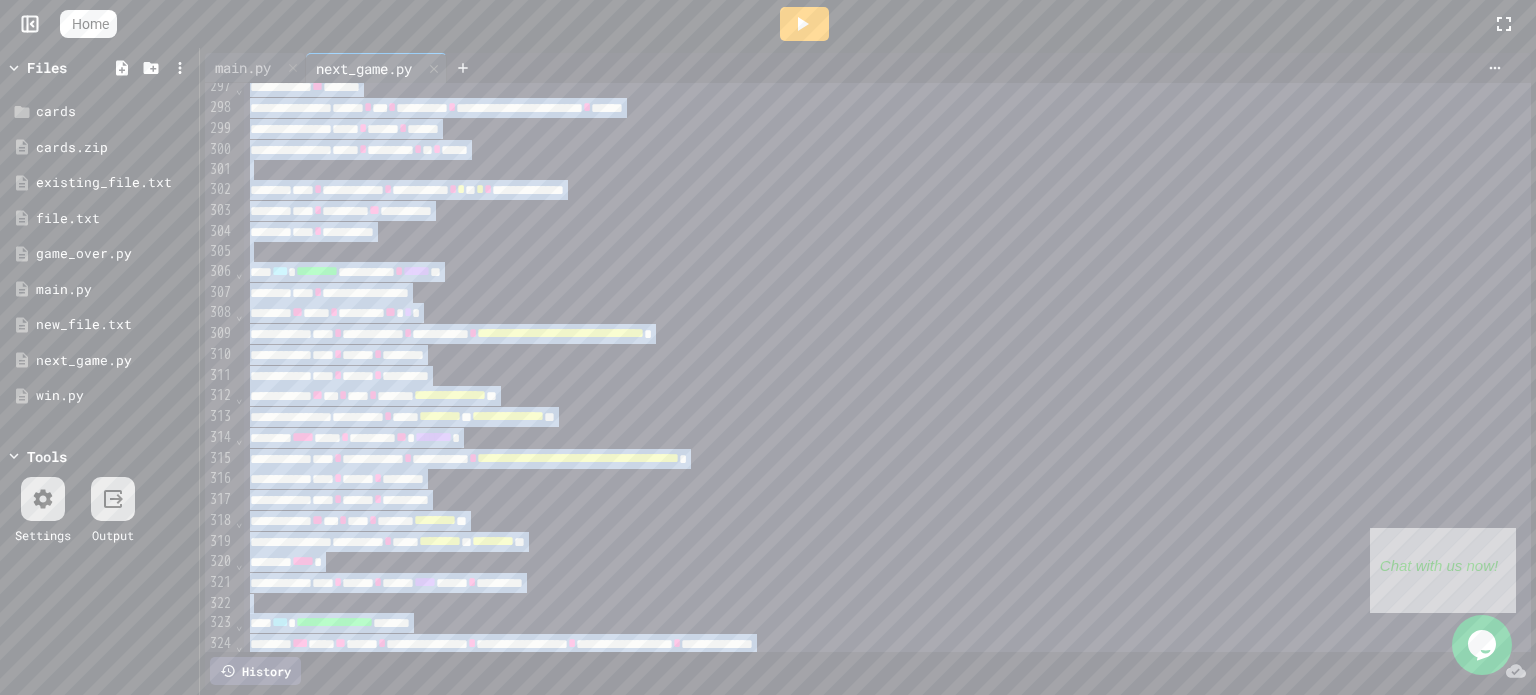 scroll, scrollTop: 6380, scrollLeft: 0, axis: vertical 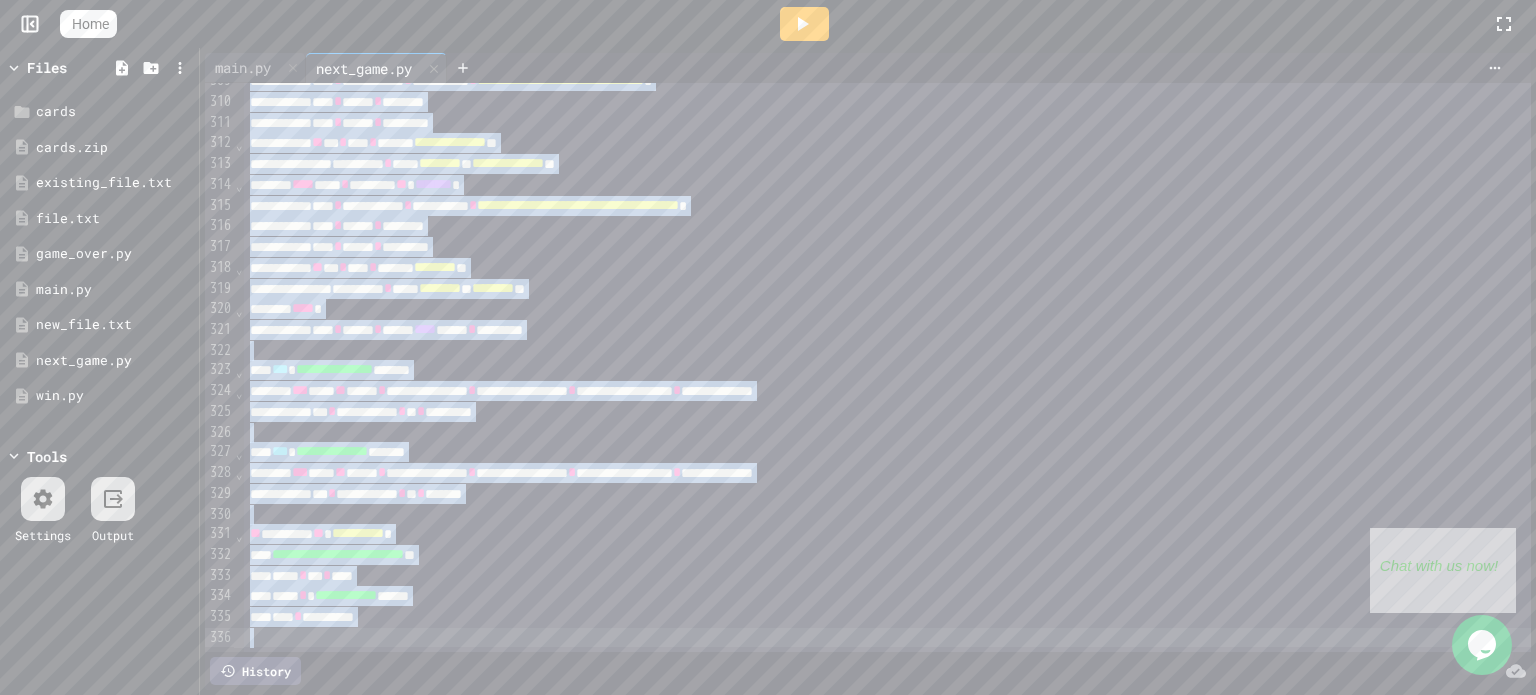 drag, startPoint x: 252, startPoint y: 100, endPoint x: 606, endPoint y: 742, distance: 733.13025 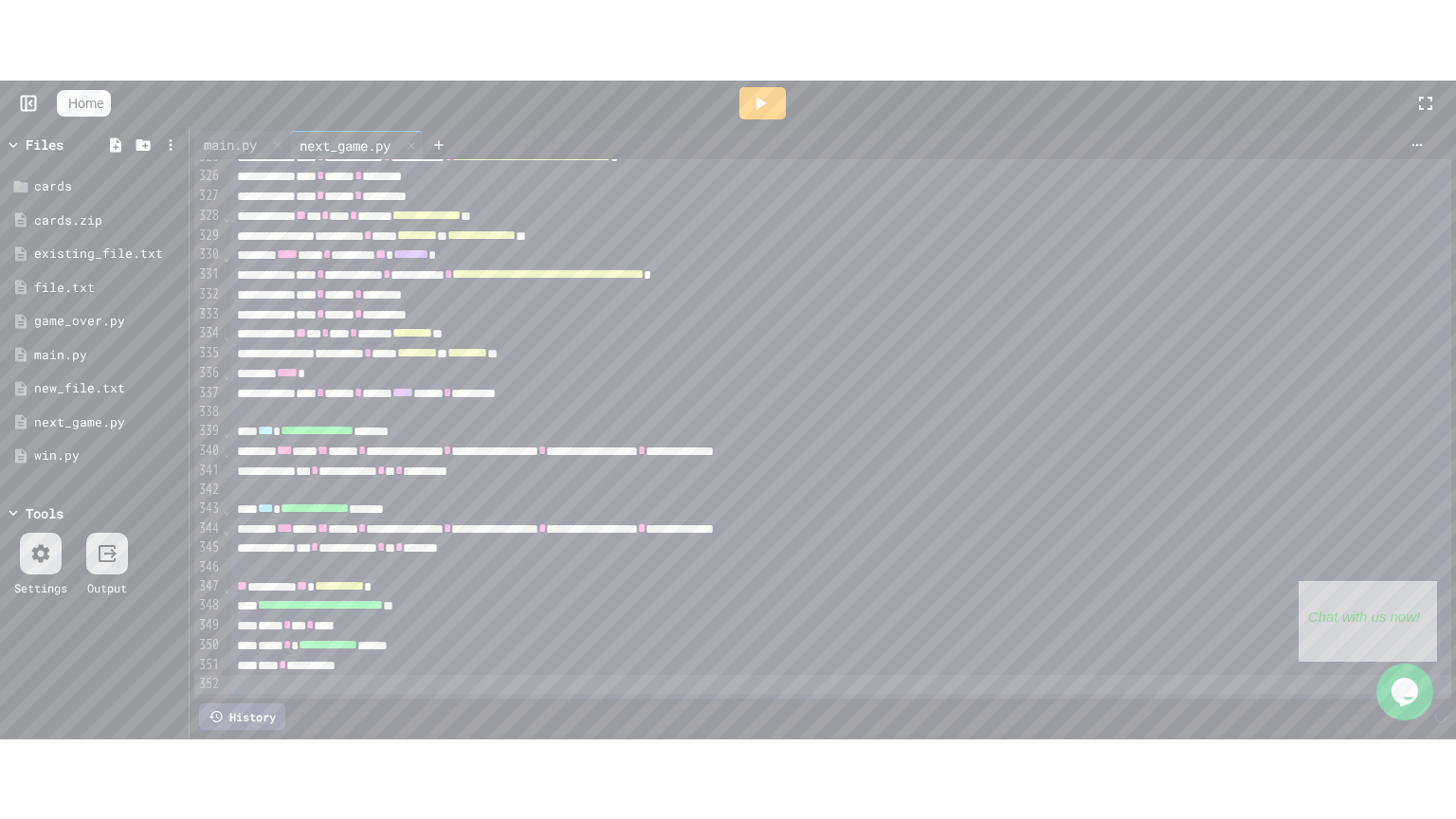 scroll, scrollTop: 6087, scrollLeft: 0, axis: vertical 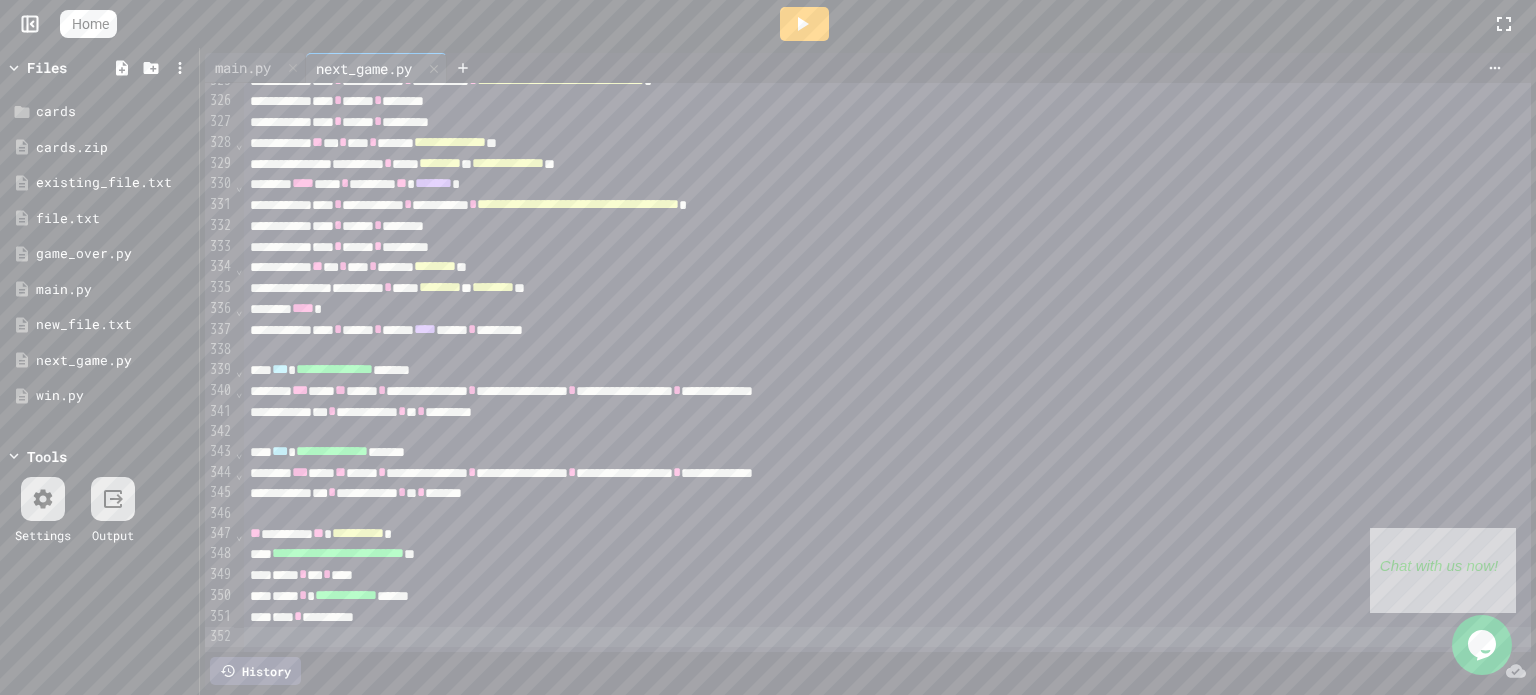 click at bounding box center [804, 24] 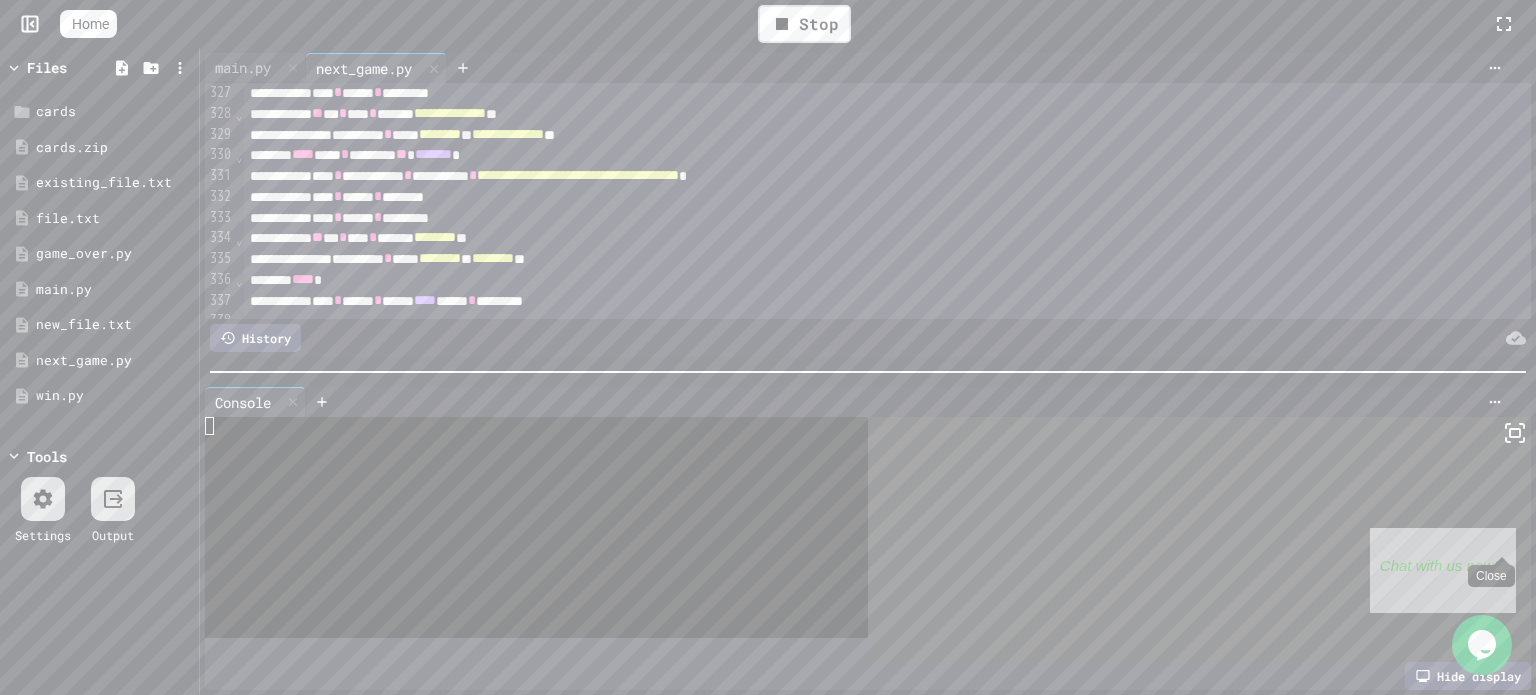 click on "Close" at bounding box center (1501, 540) 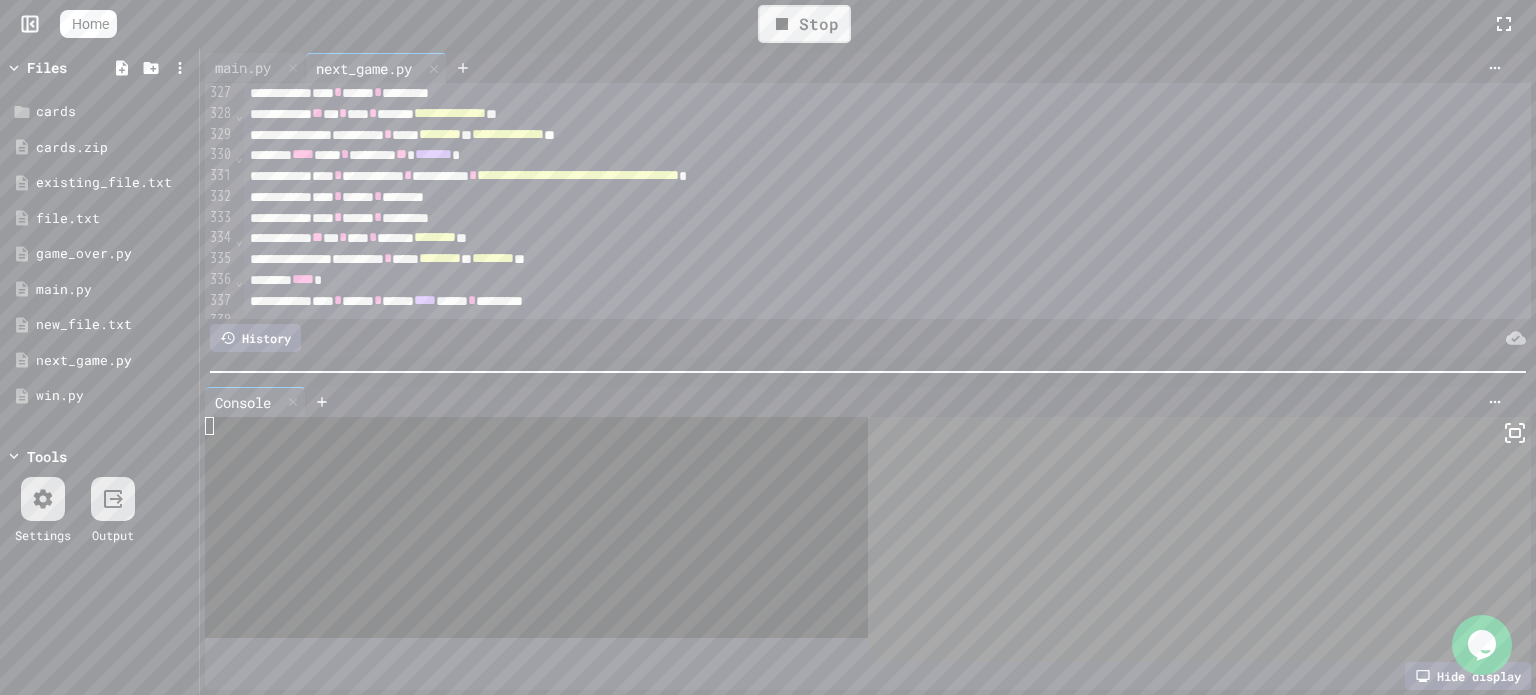 click 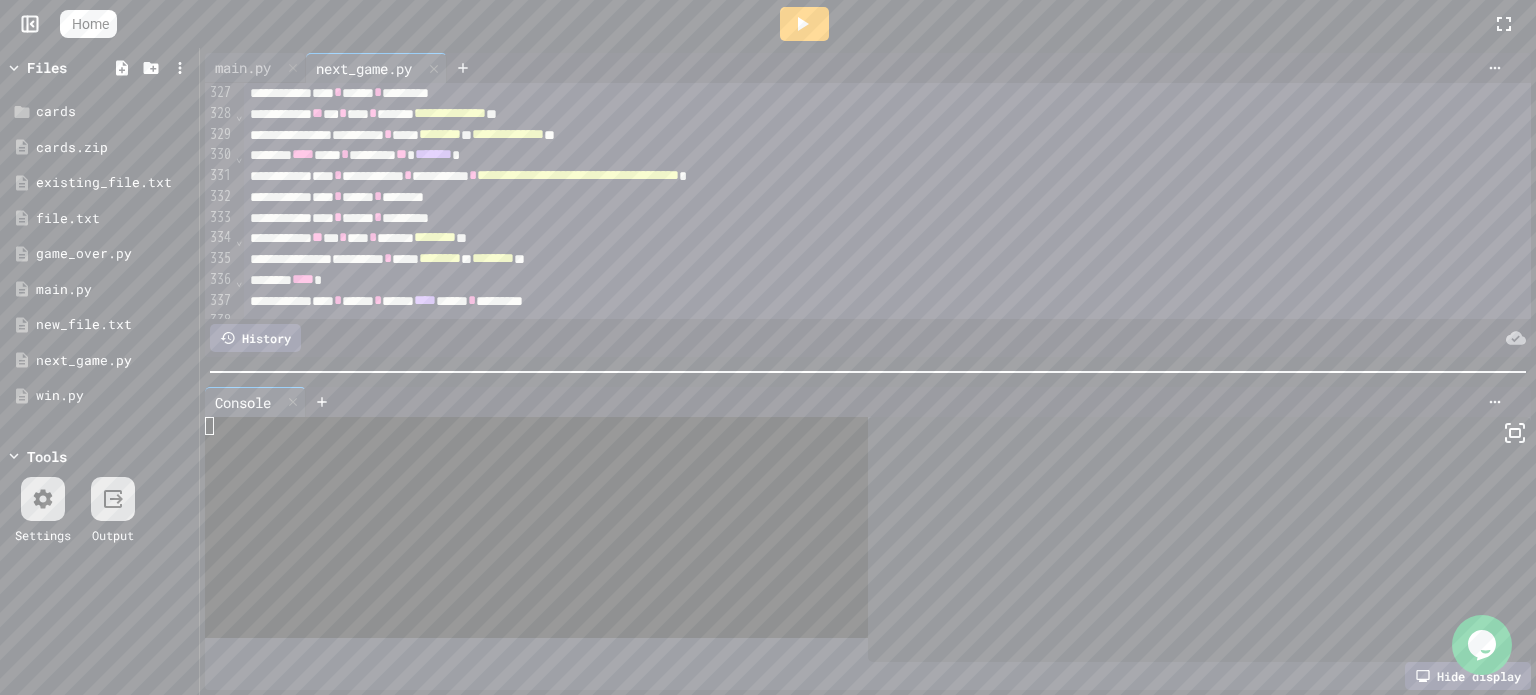 click at bounding box center [804, 24] 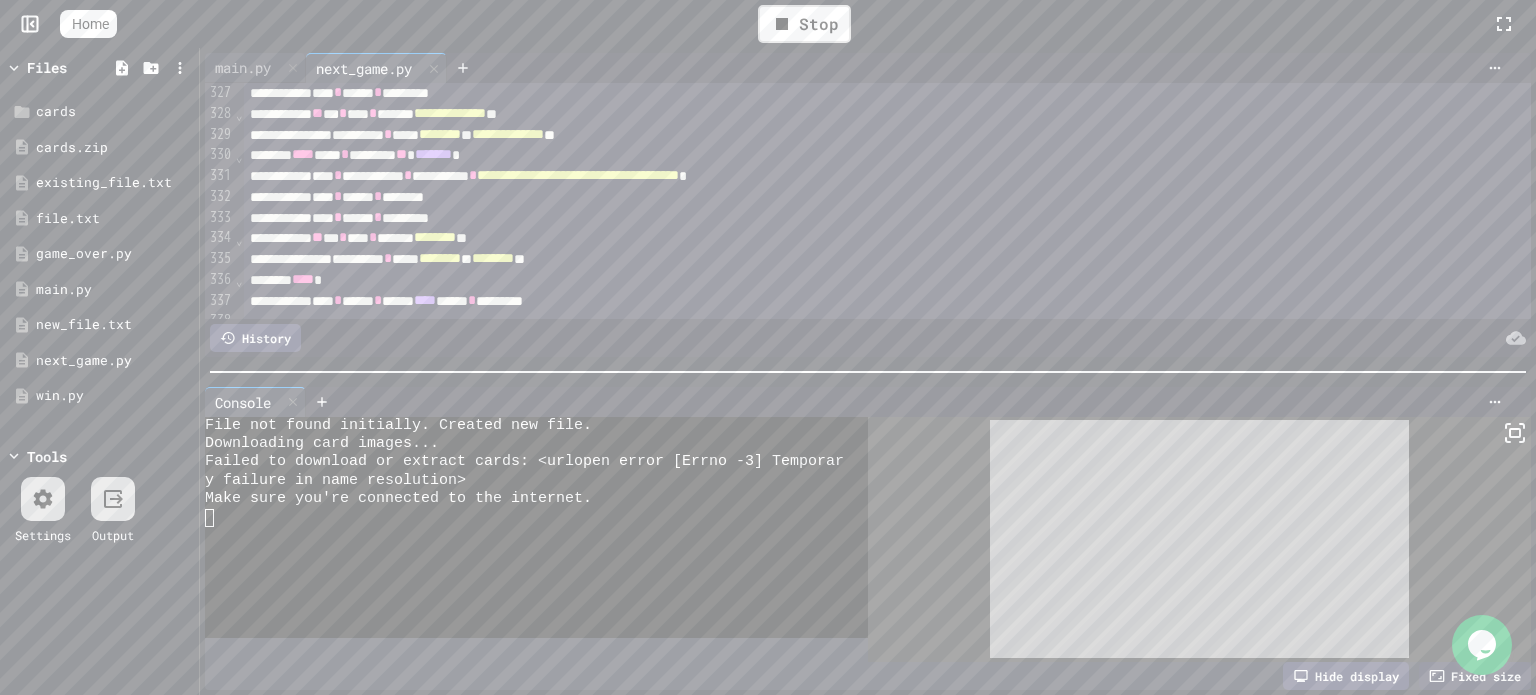 click 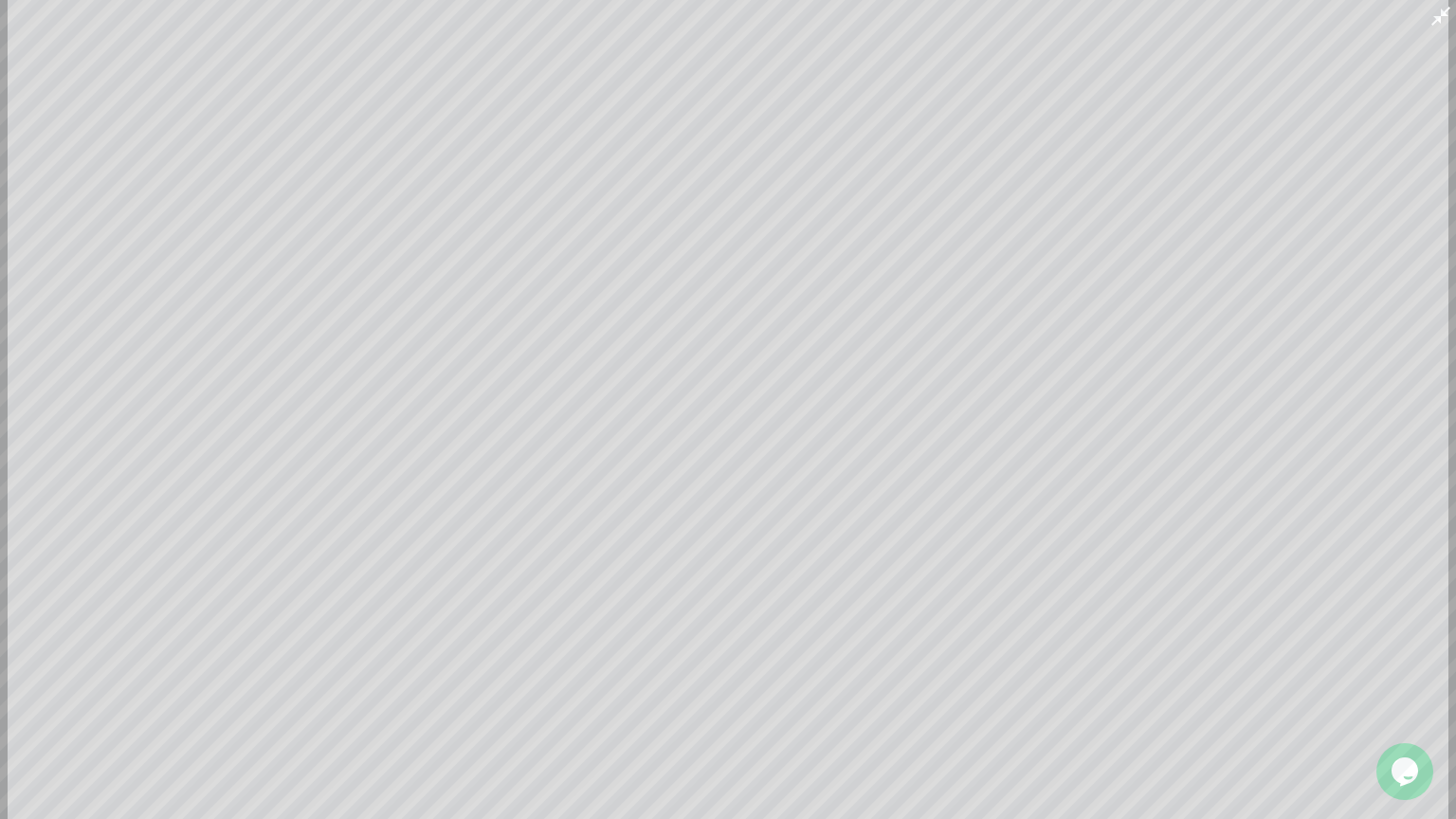 scroll, scrollTop: 34, scrollLeft: 0, axis: vertical 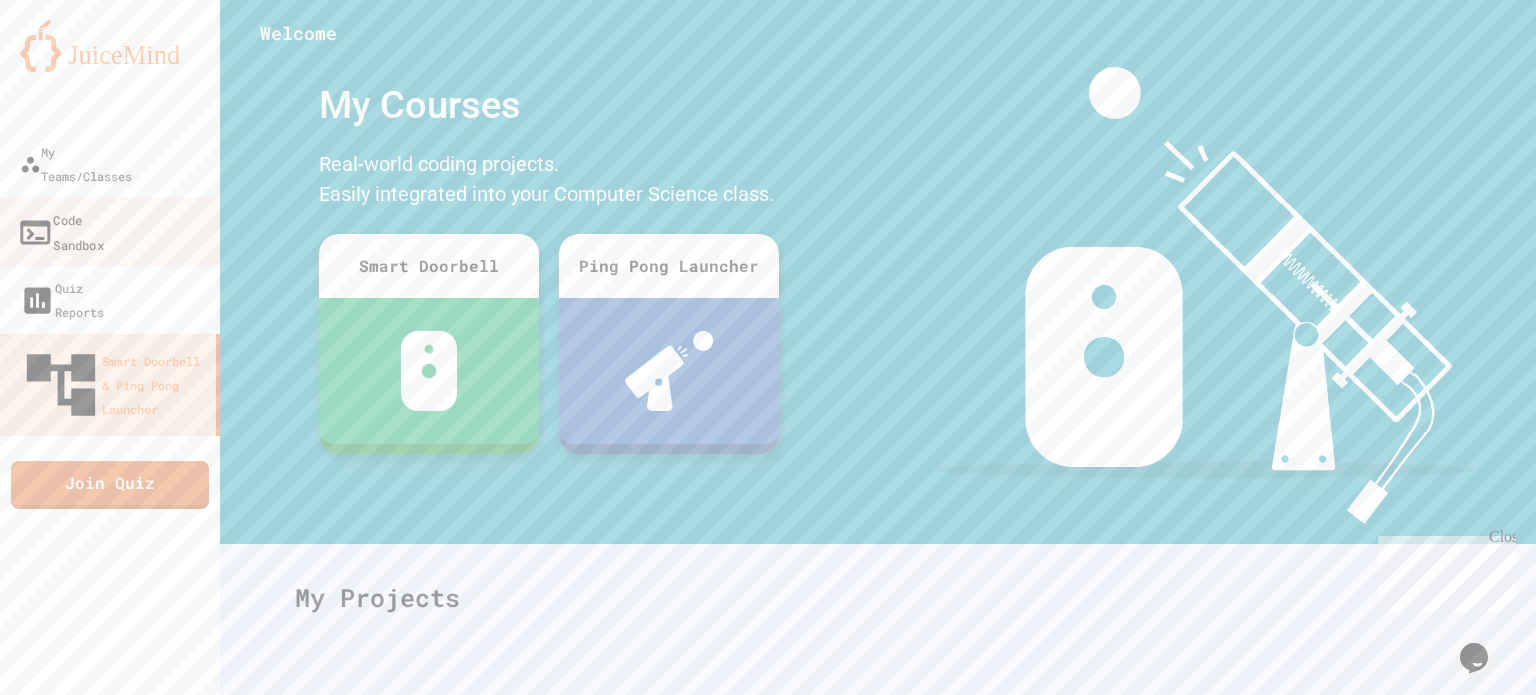 click on "Code Sandbox" at bounding box center [60, 231] 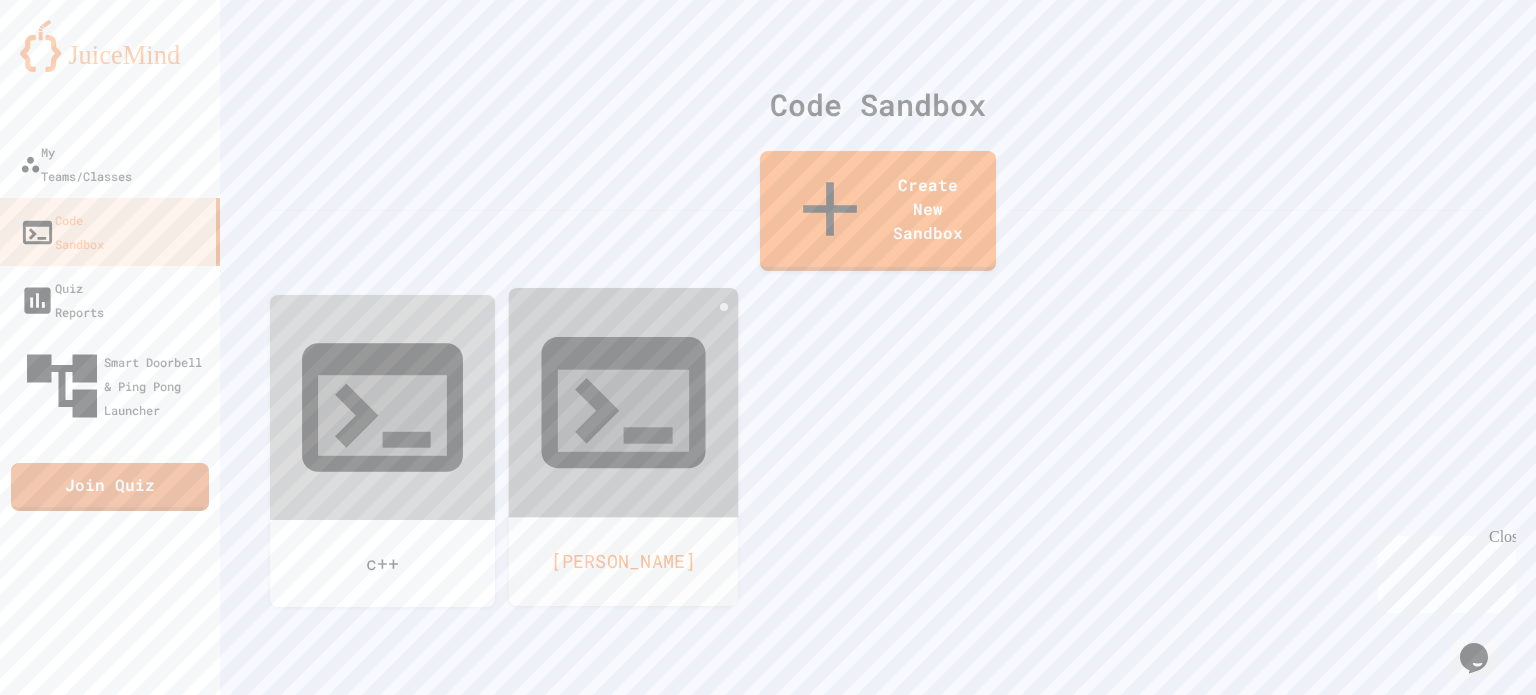 click at bounding box center [624, 403] 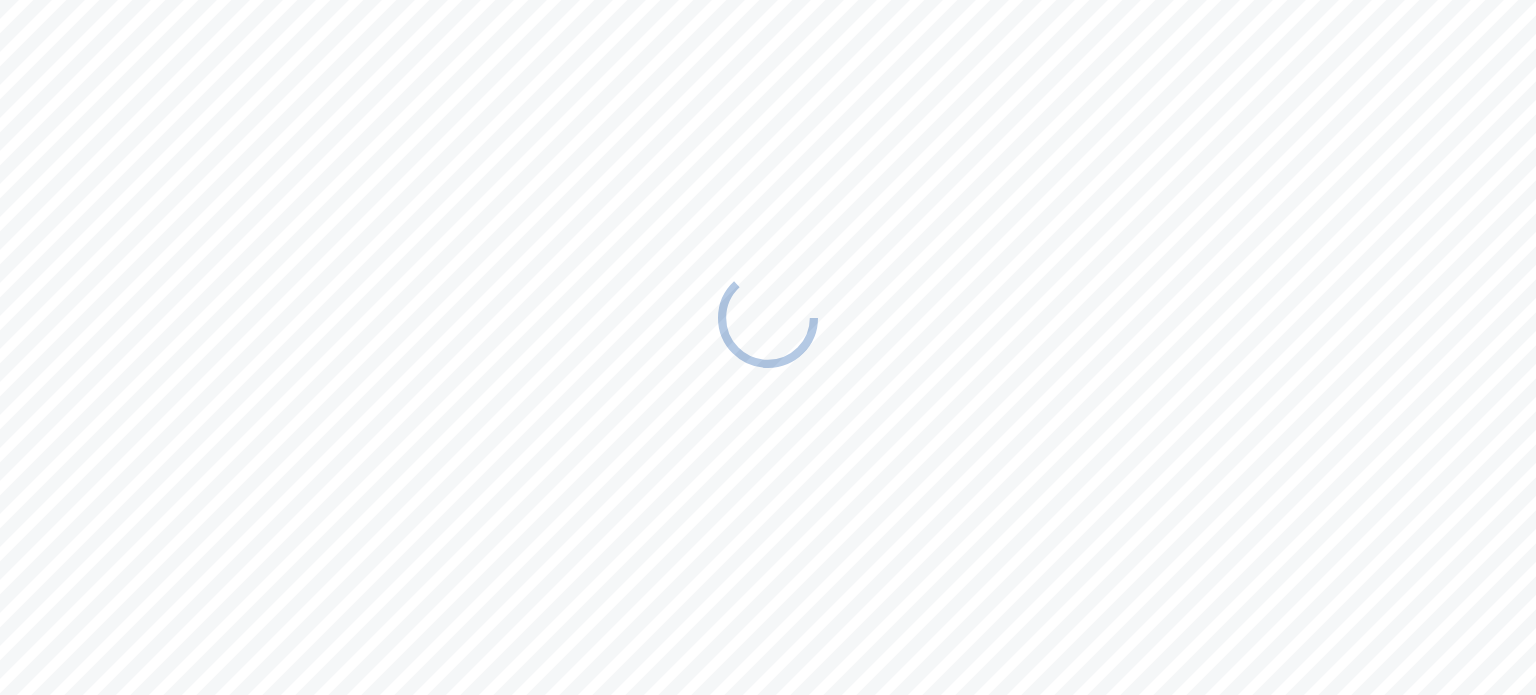 scroll, scrollTop: 0, scrollLeft: 0, axis: both 